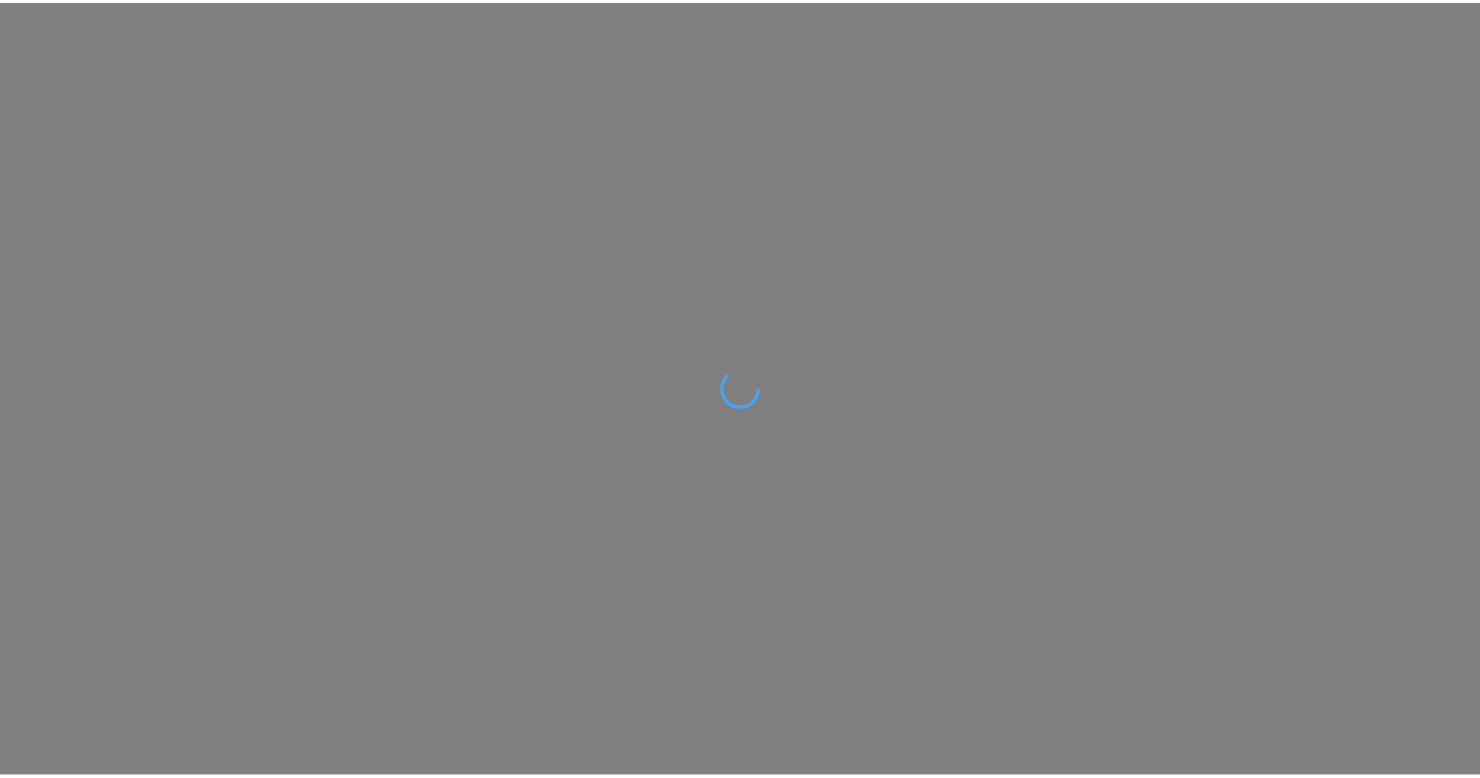 scroll, scrollTop: 0, scrollLeft: 0, axis: both 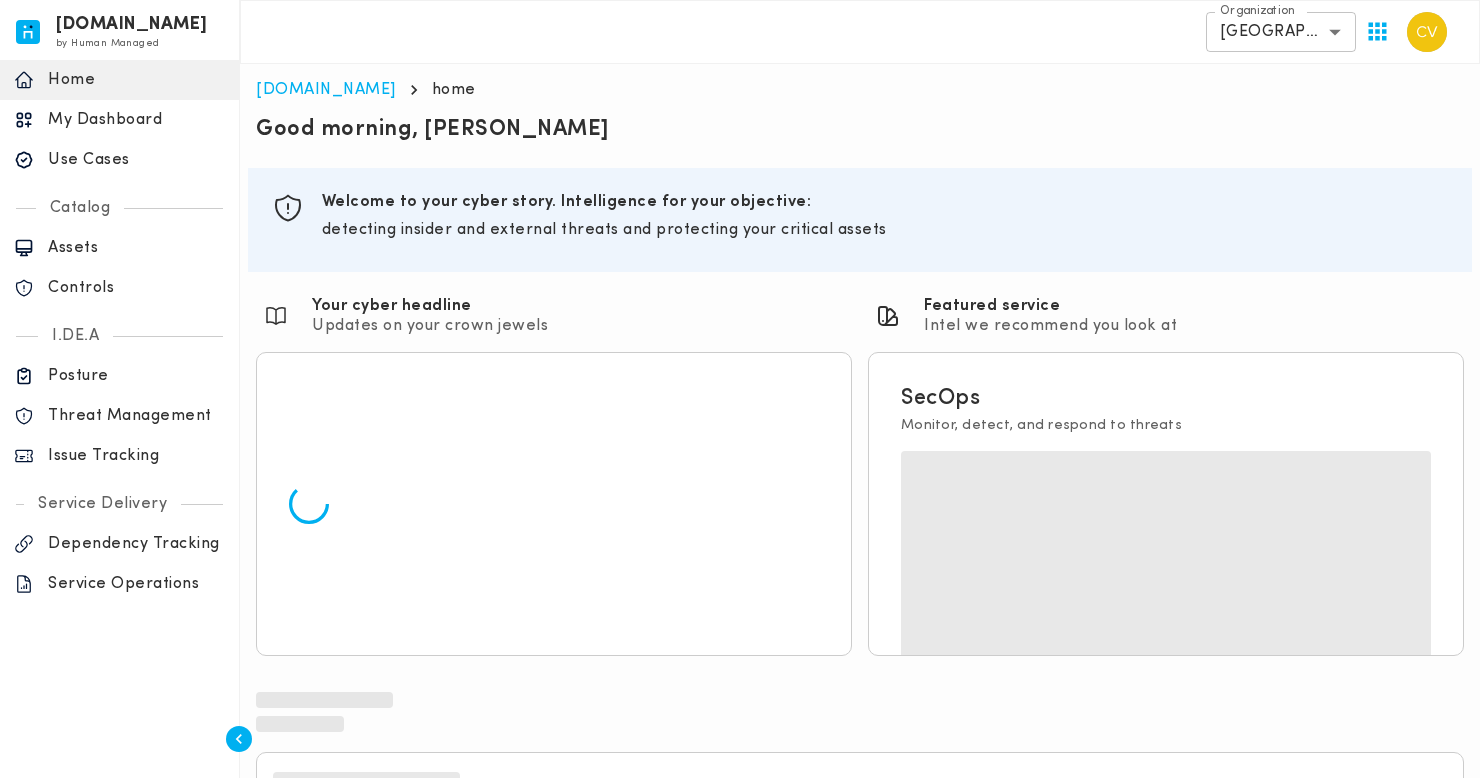 click on "Use Cases" at bounding box center [136, 160] 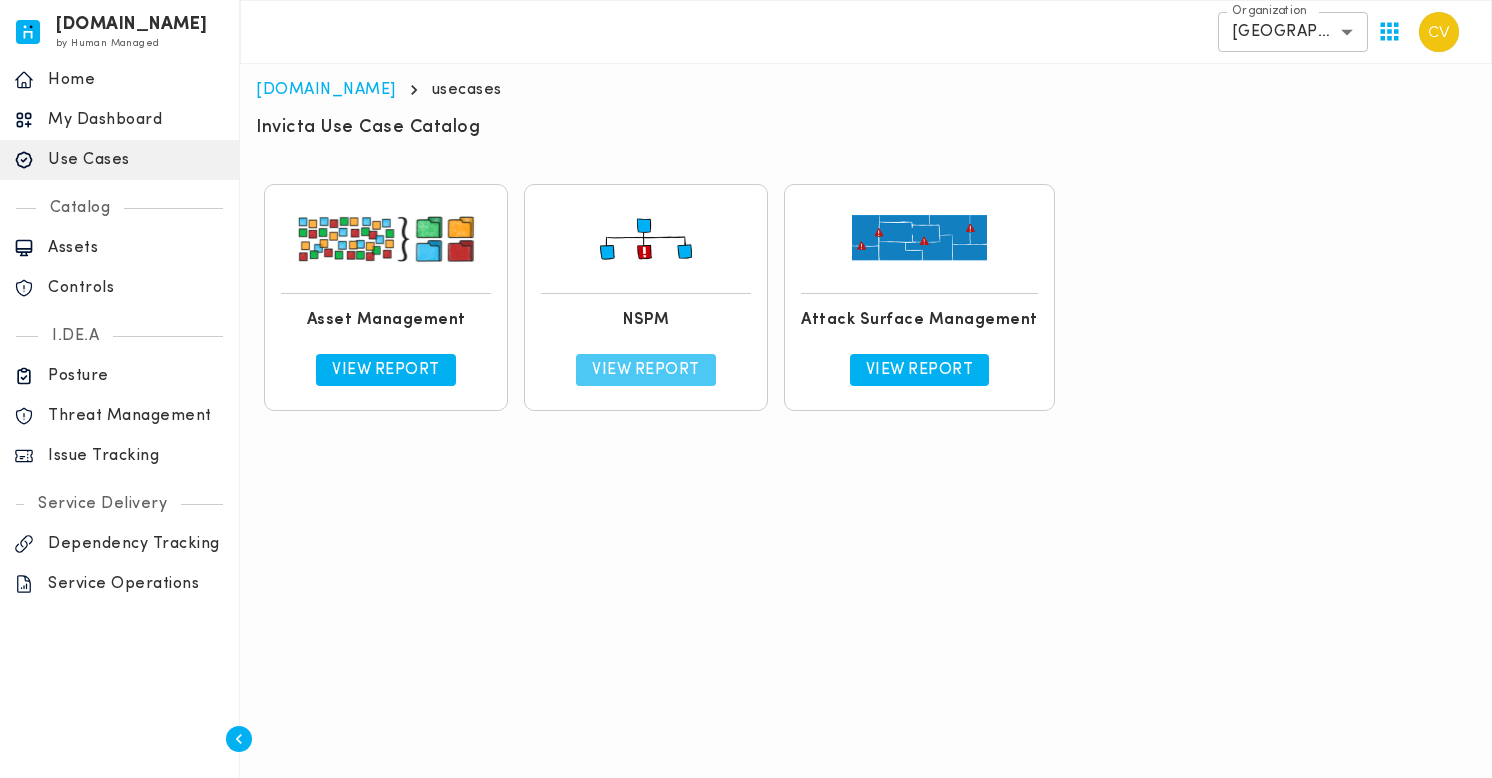 click on "View Report" at bounding box center [646, 370] 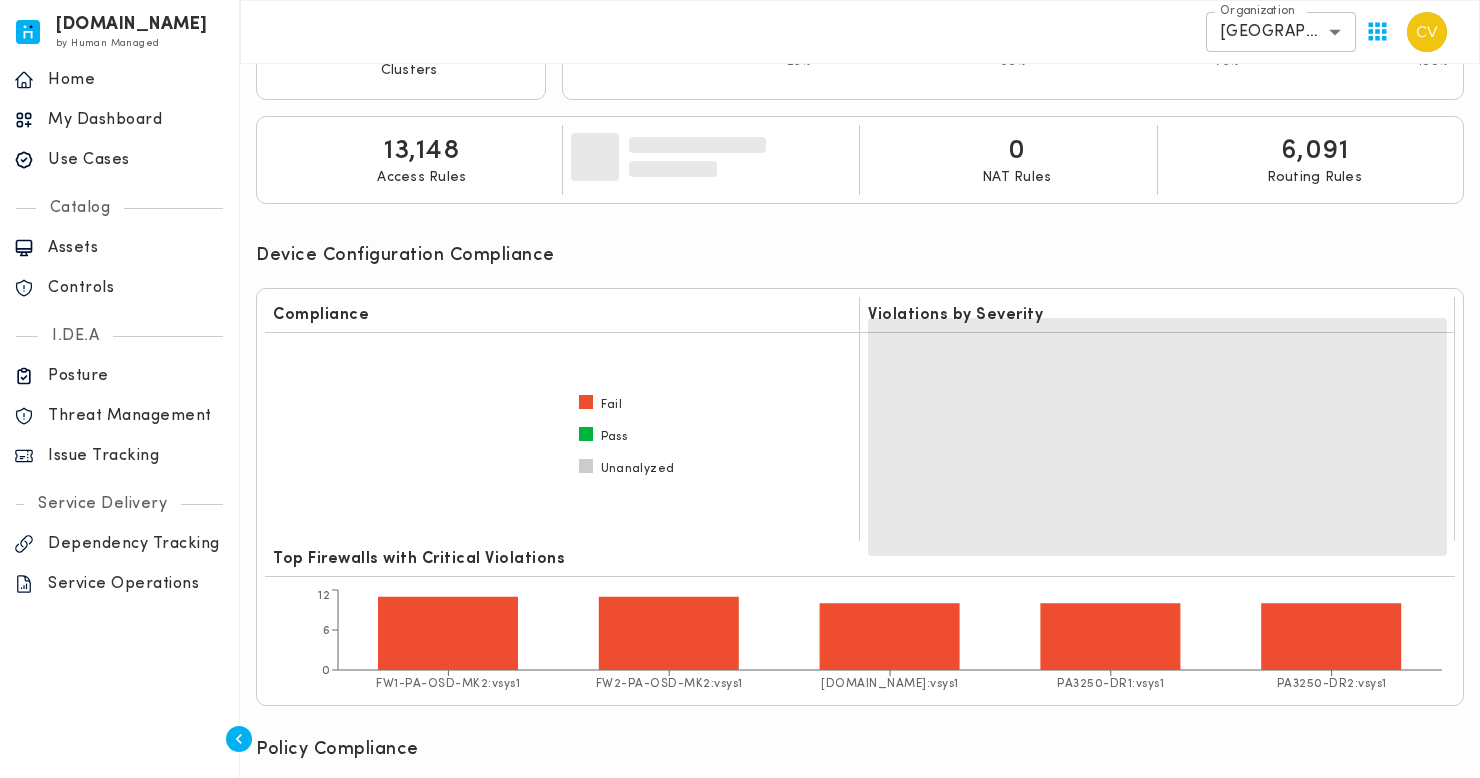 scroll, scrollTop: 0, scrollLeft: 0, axis: both 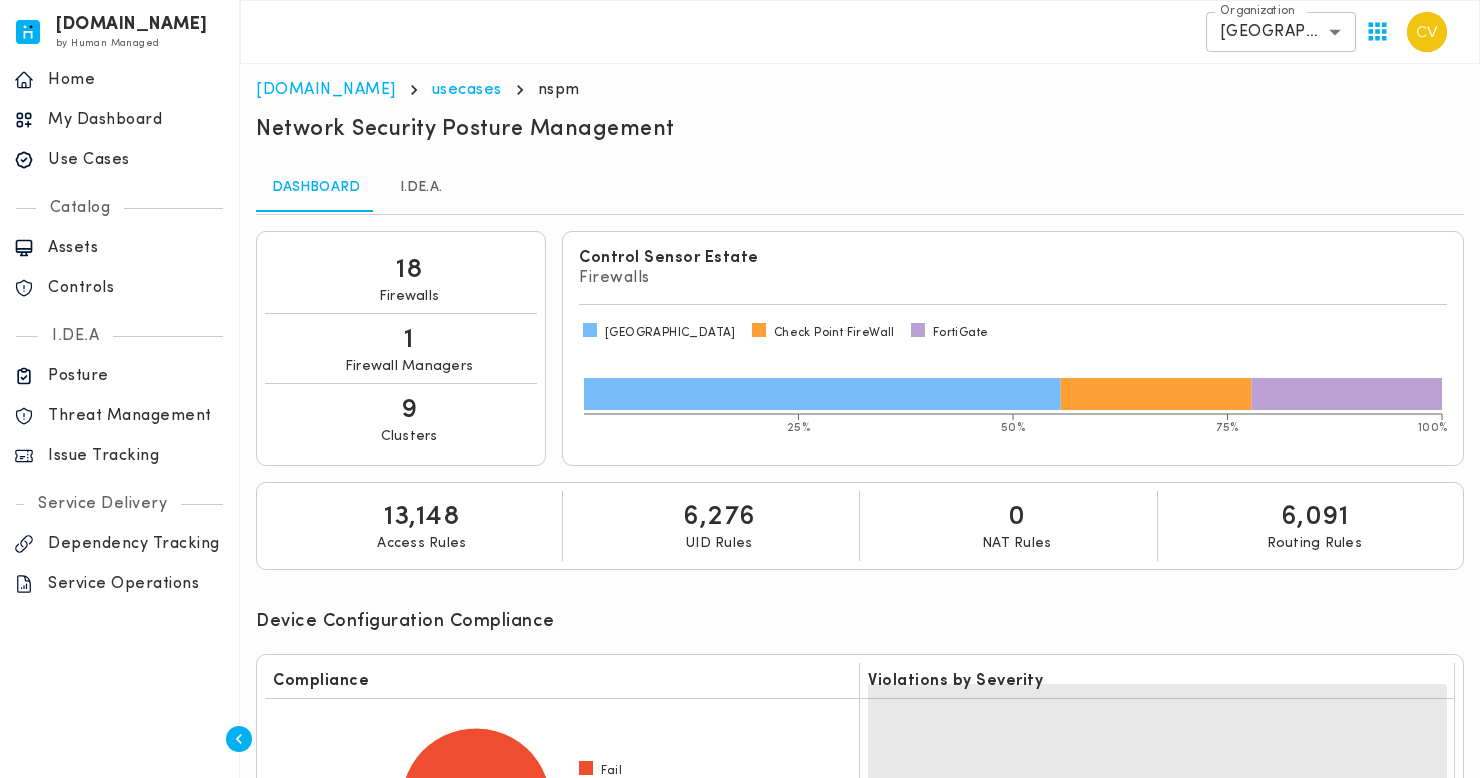 click on "I.DE.A." at bounding box center (421, 188) 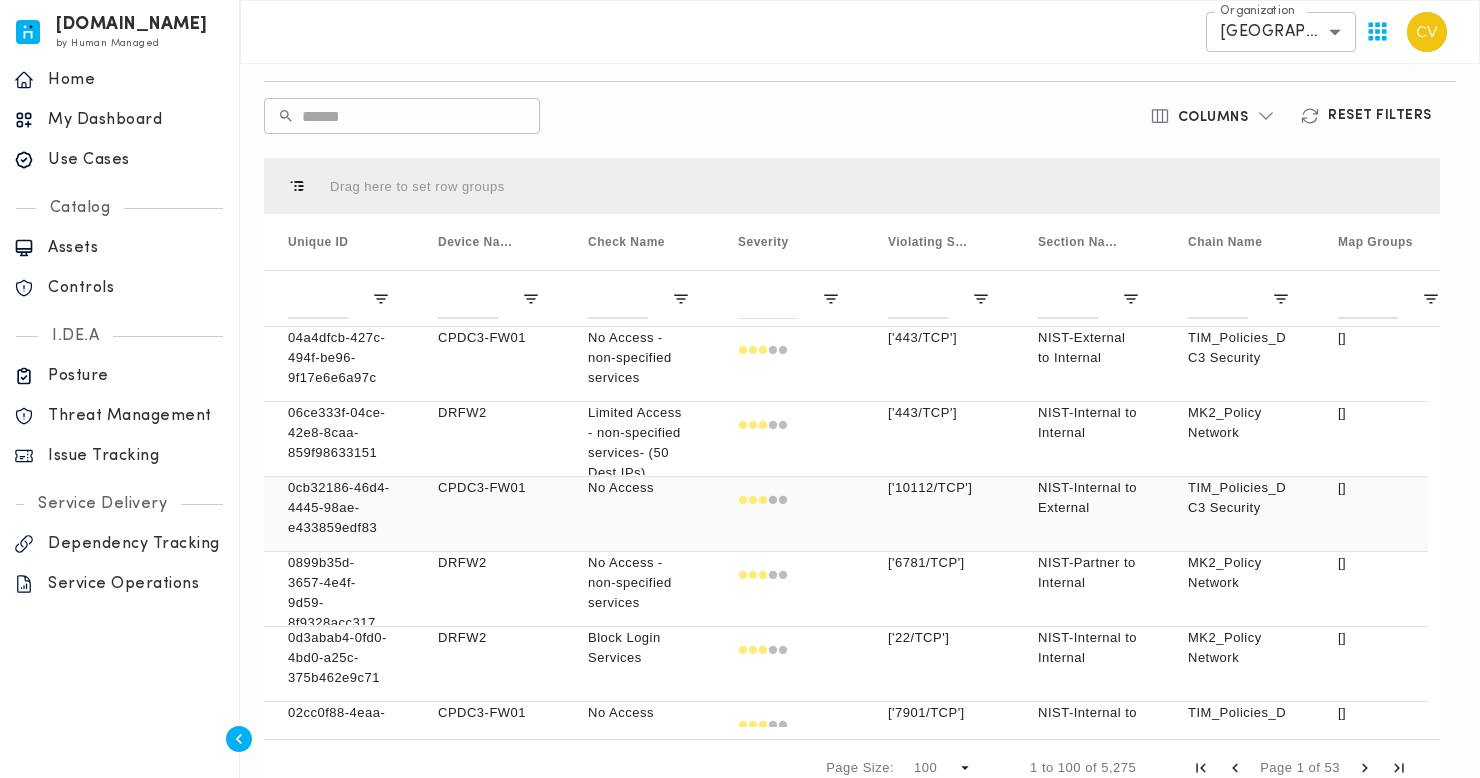 scroll, scrollTop: 568, scrollLeft: 0, axis: vertical 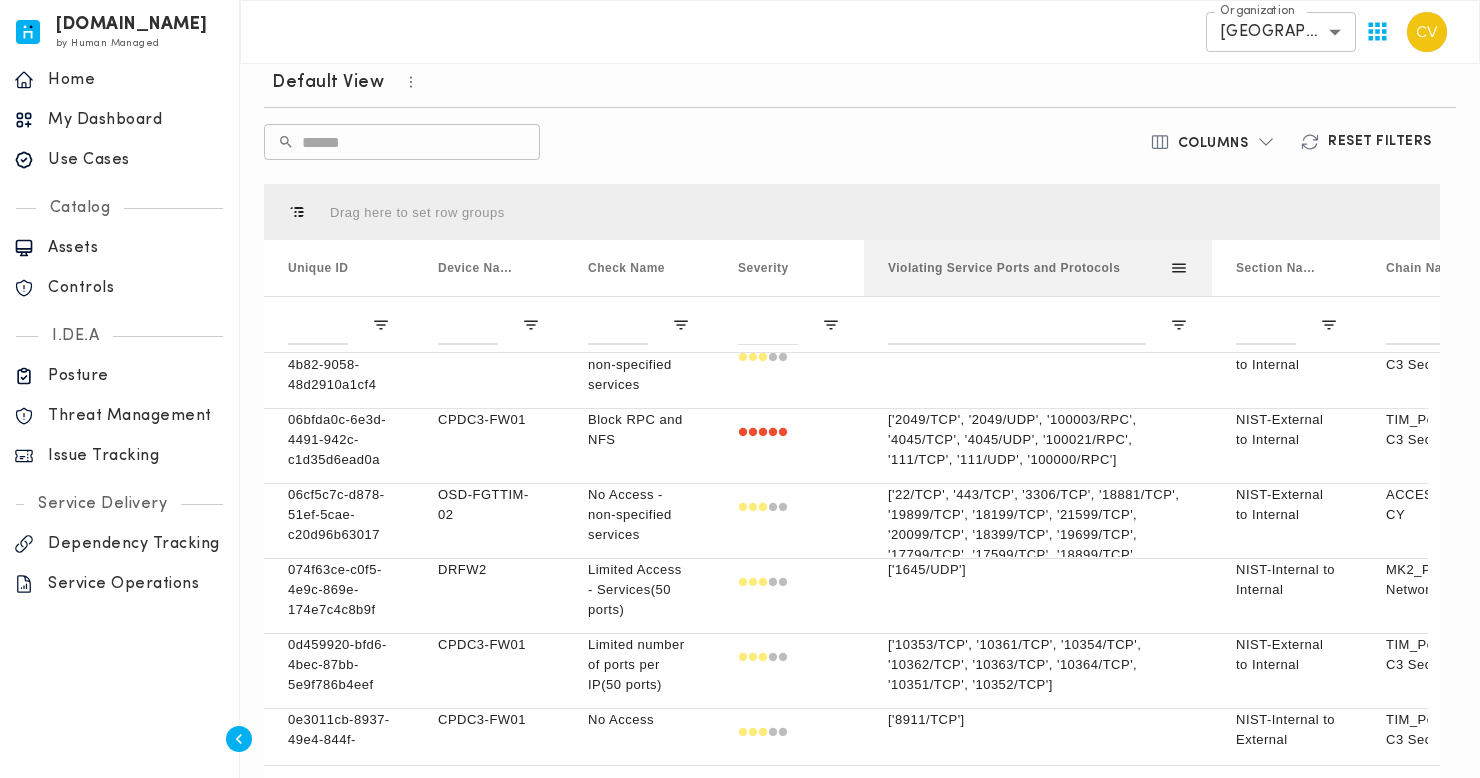 drag, startPoint x: 1013, startPoint y: 256, endPoint x: 1211, endPoint y: 258, distance: 198.0101 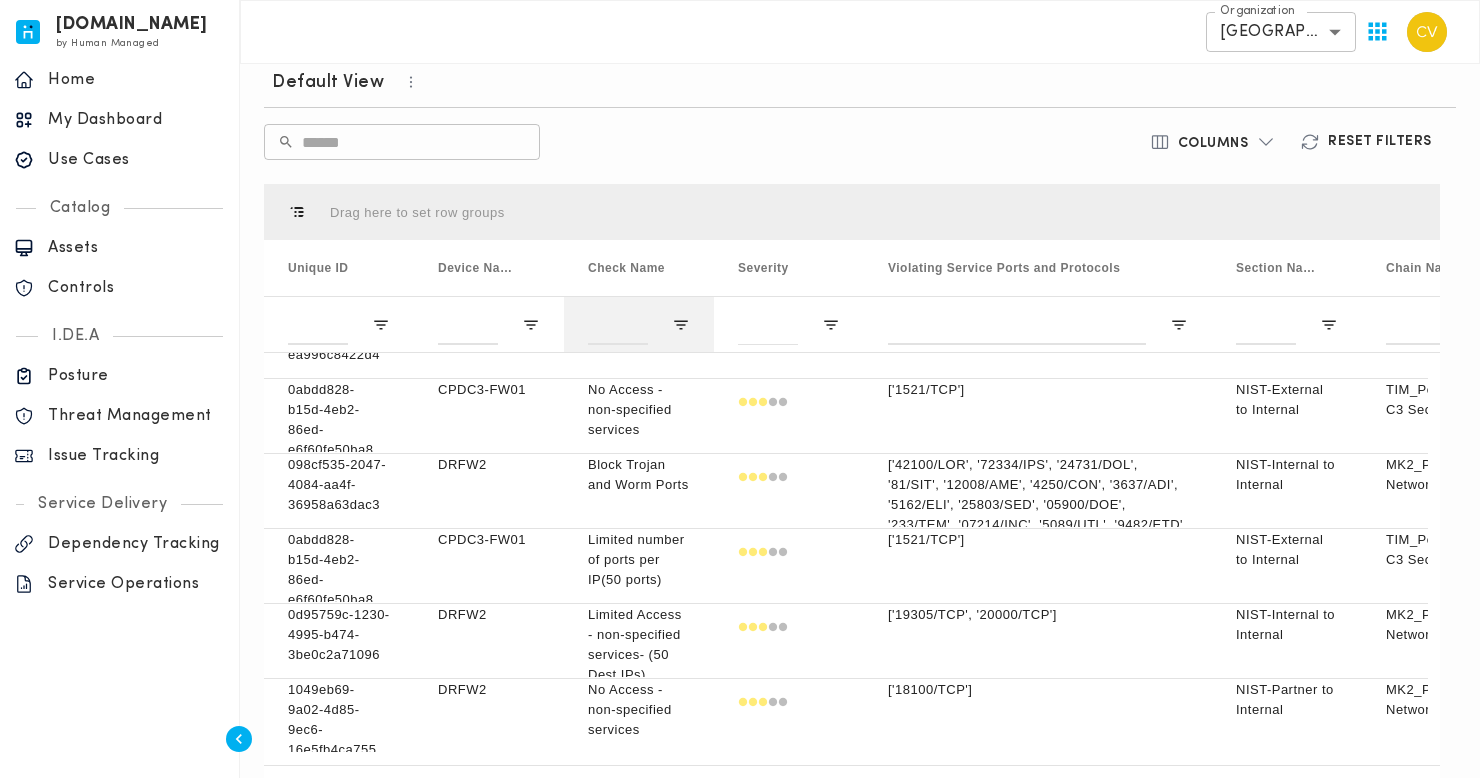 scroll, scrollTop: 607, scrollLeft: 0, axis: vertical 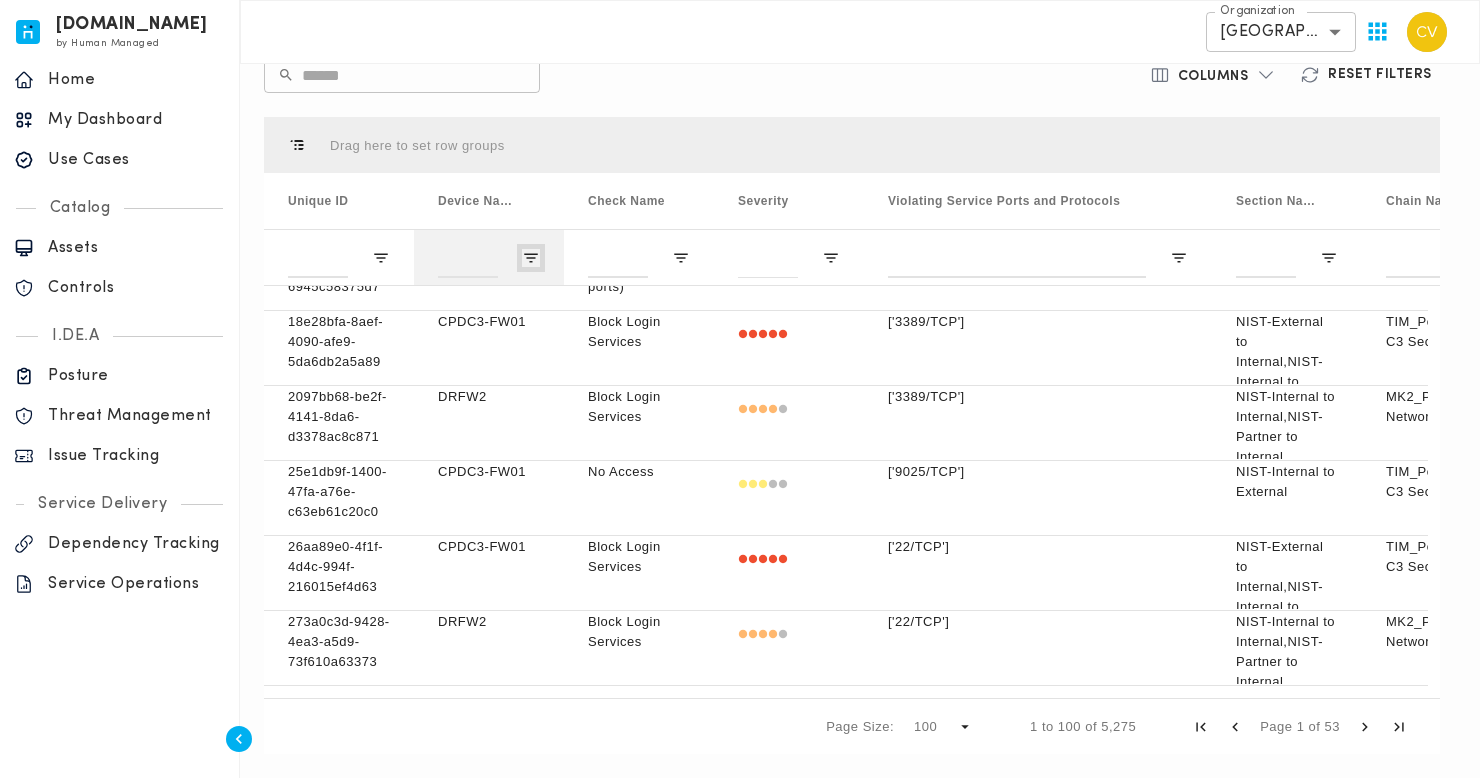 click at bounding box center (531, 258) 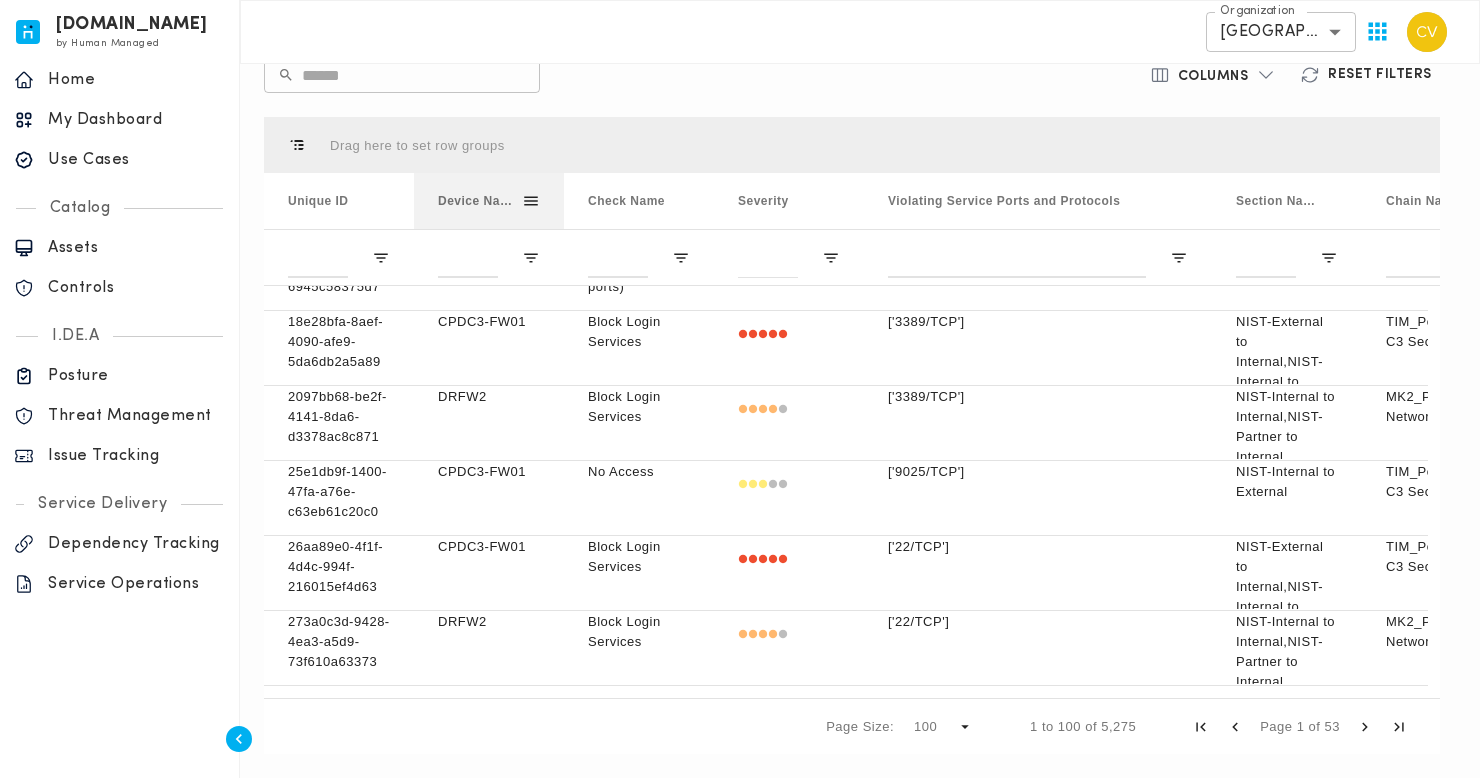 click at bounding box center [531, 201] 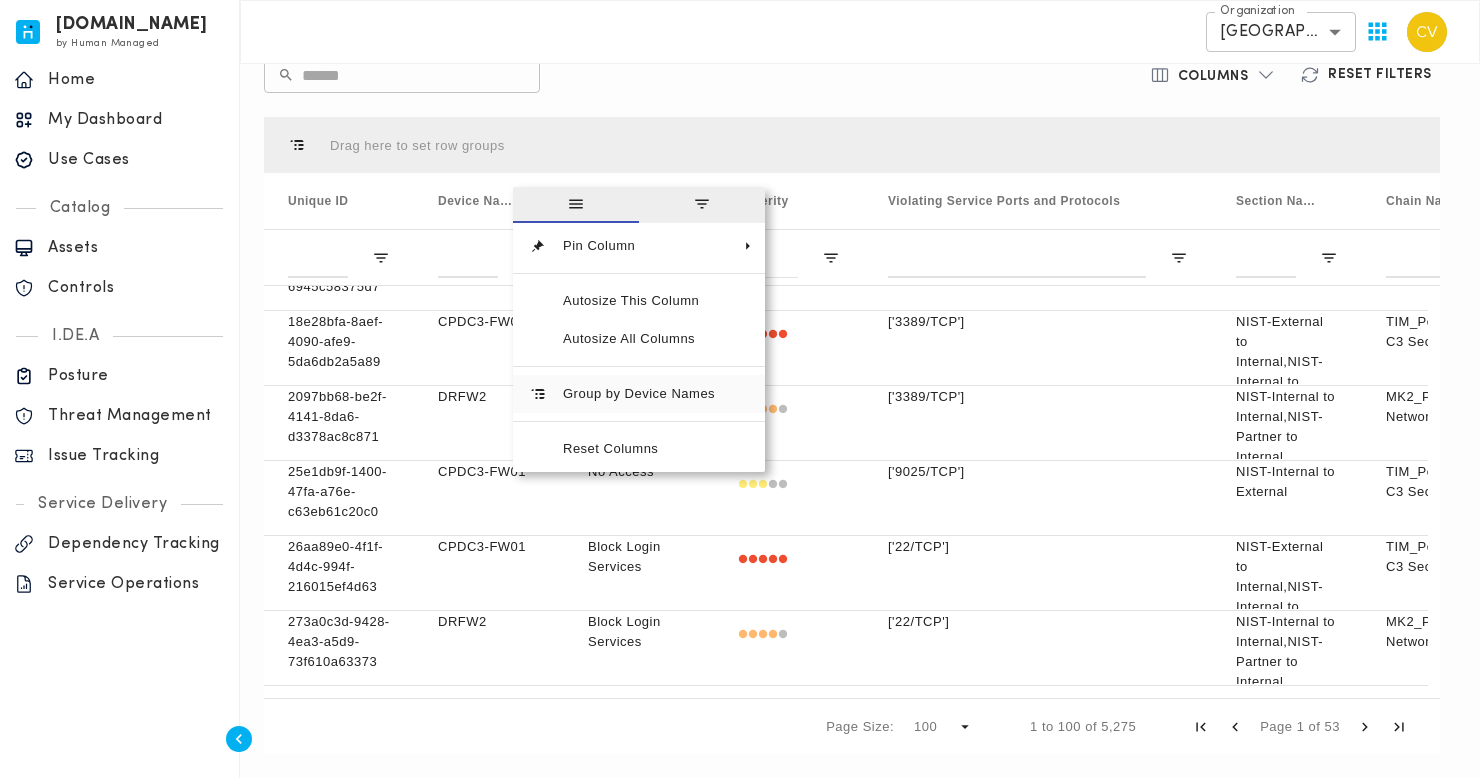 click on "Group by Device Names" at bounding box center (639, 394) 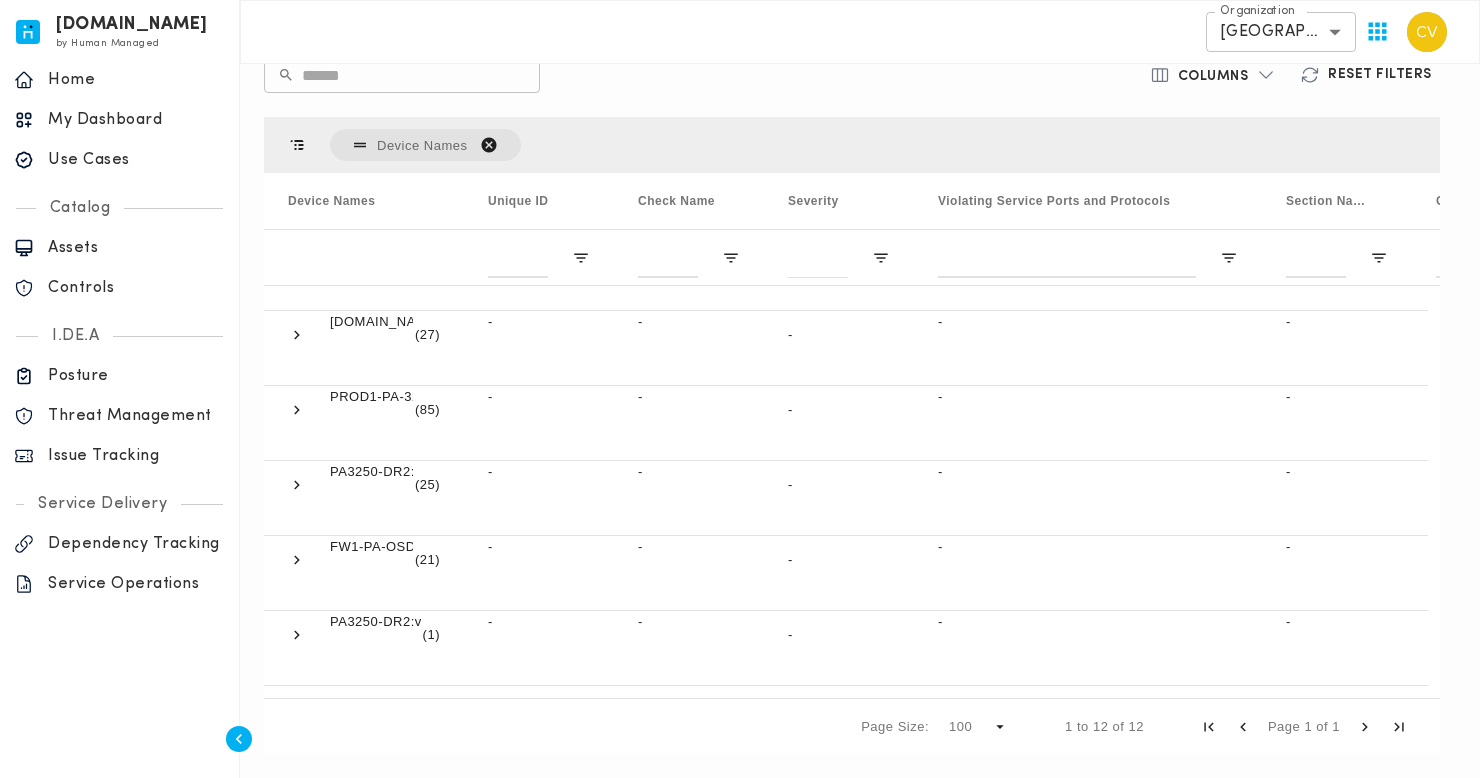 scroll, scrollTop: 176, scrollLeft: 0, axis: vertical 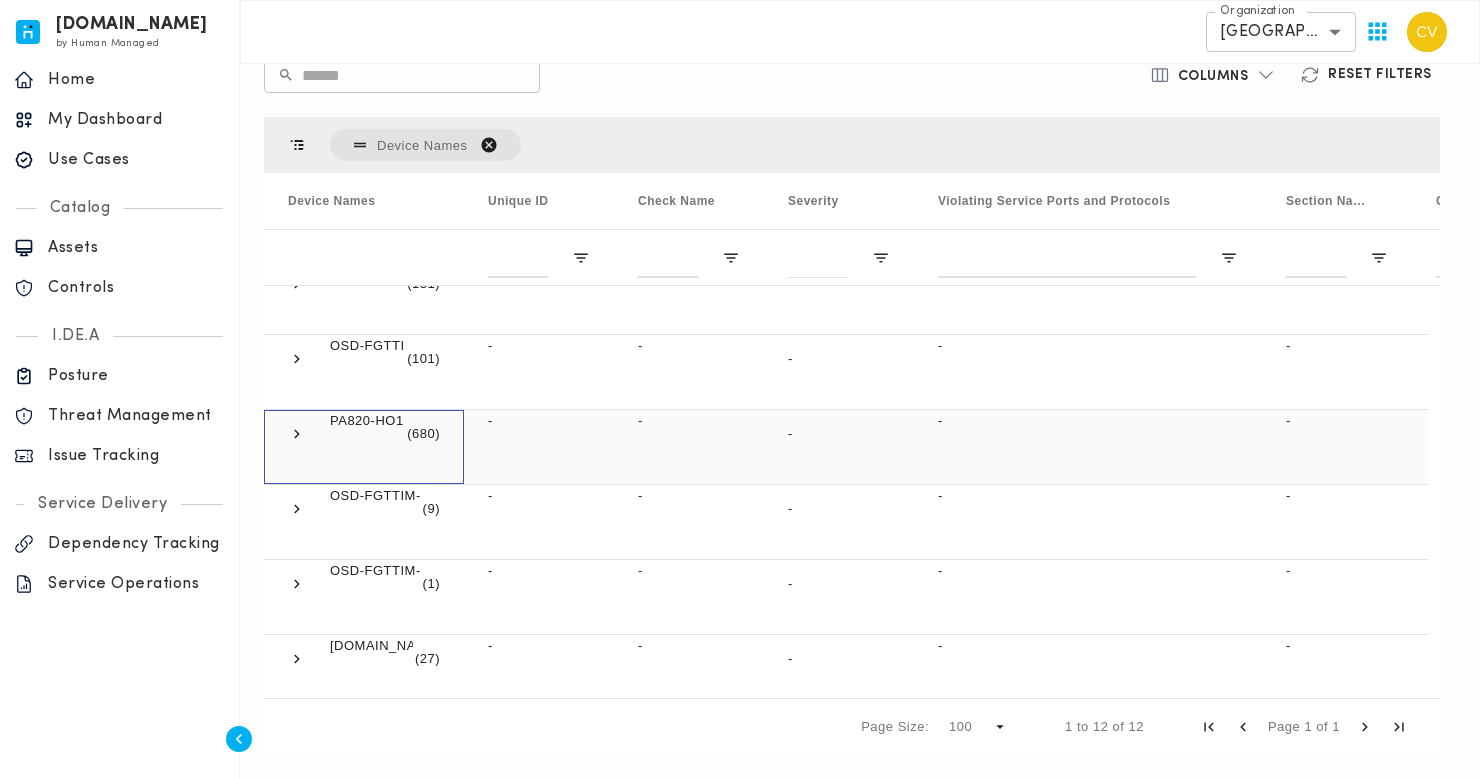 click at bounding box center [297, 434] 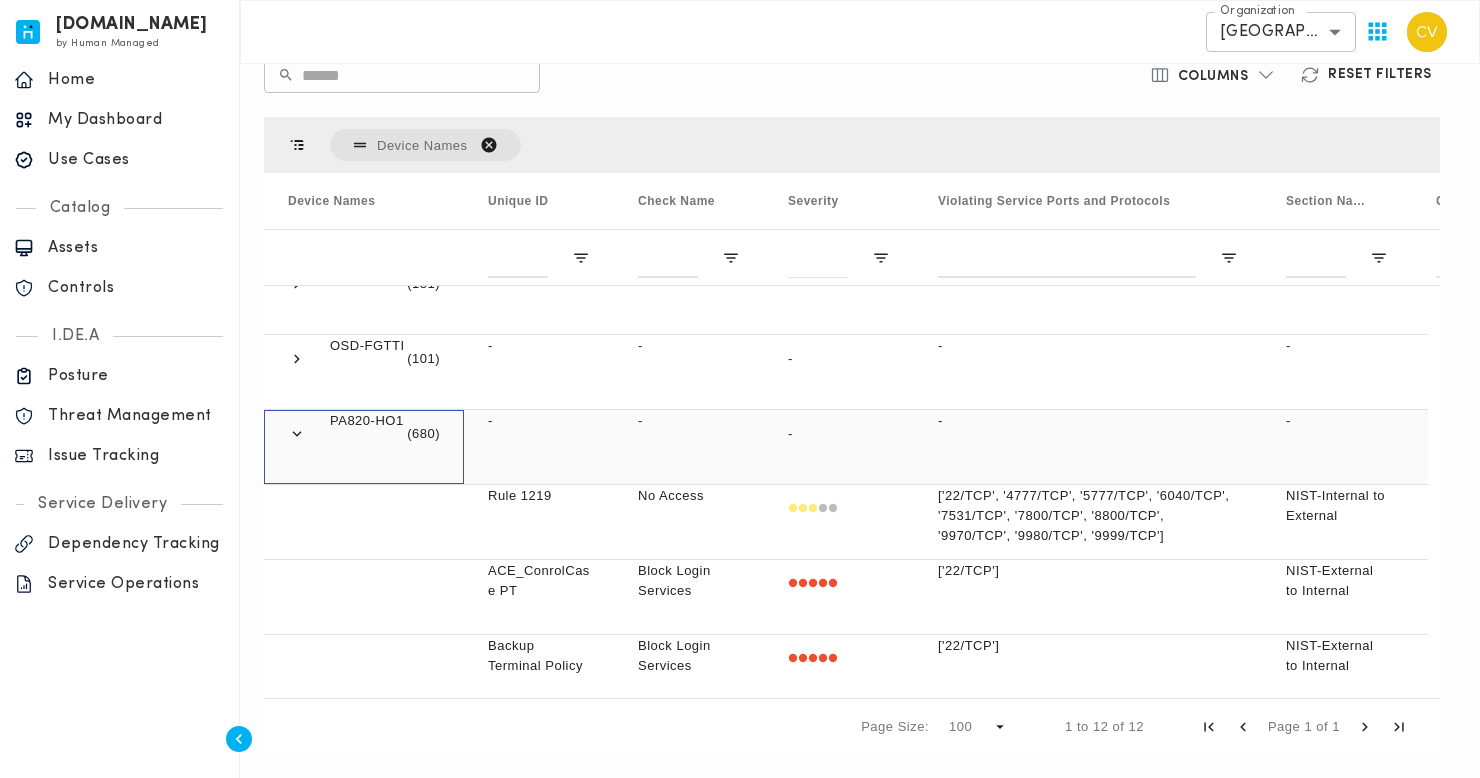 scroll, scrollTop: 180, scrollLeft: 0, axis: vertical 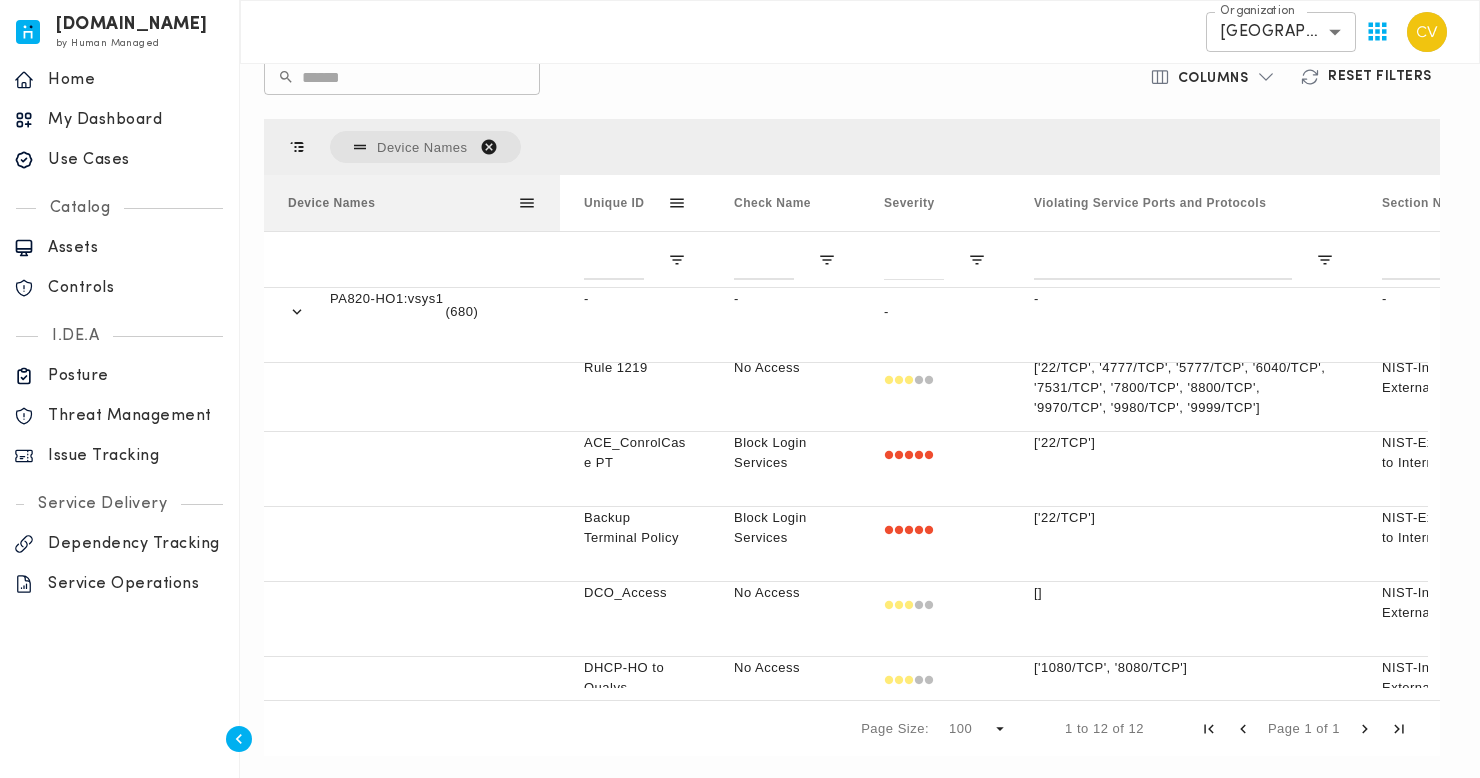 drag, startPoint x: 464, startPoint y: 202, endPoint x: 560, endPoint y: 200, distance: 96.02083 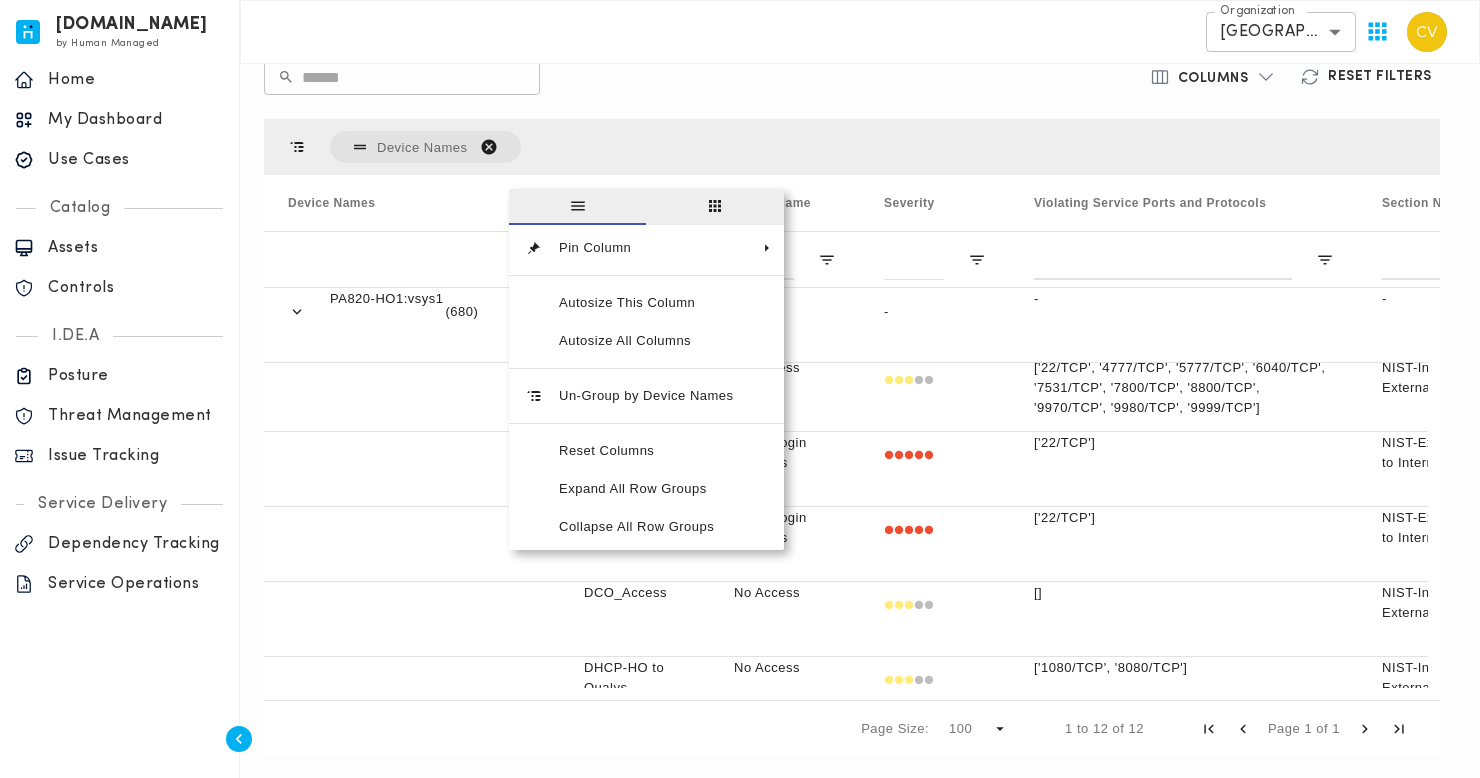 click on "​ ​" at bounding box center [658, 77] 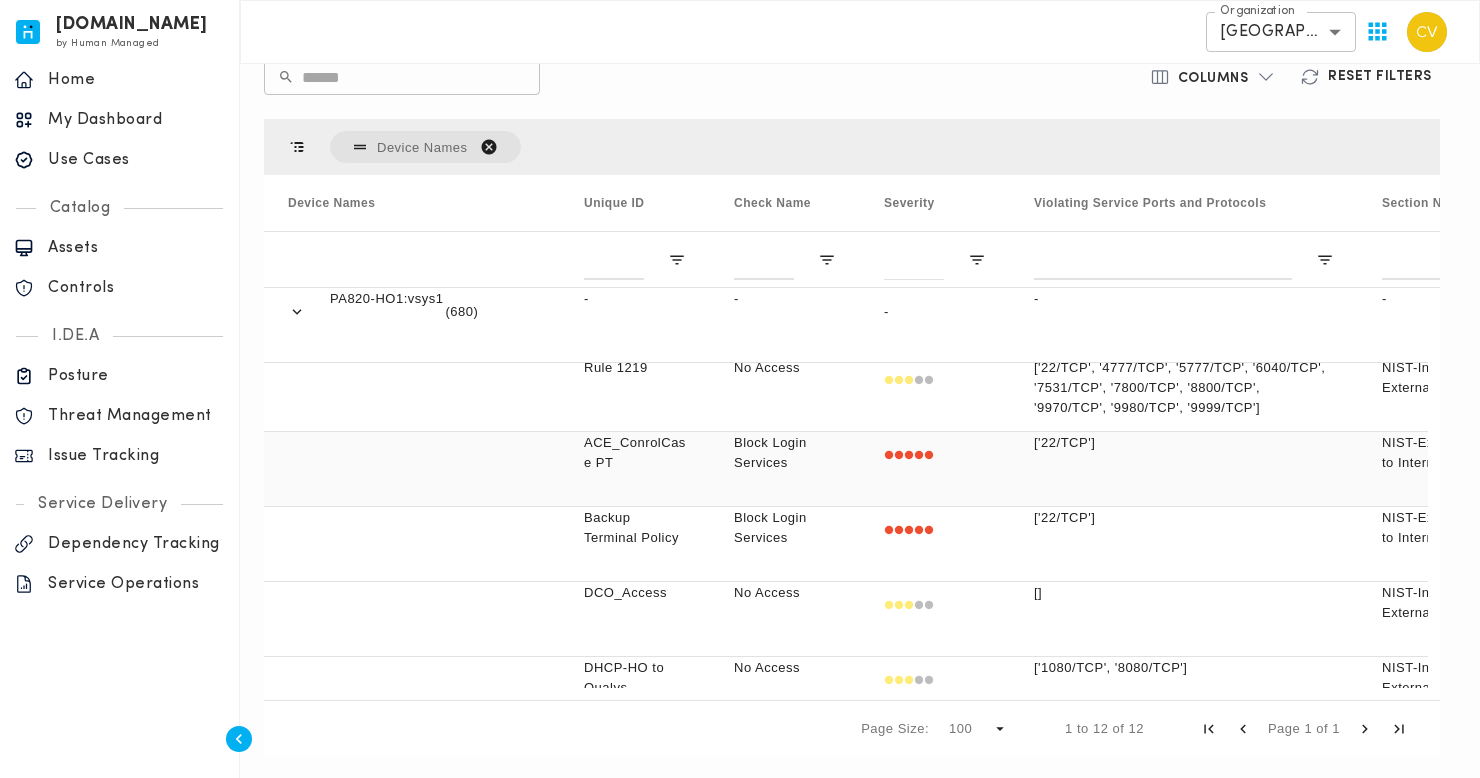 scroll, scrollTop: 418, scrollLeft: 0, axis: vertical 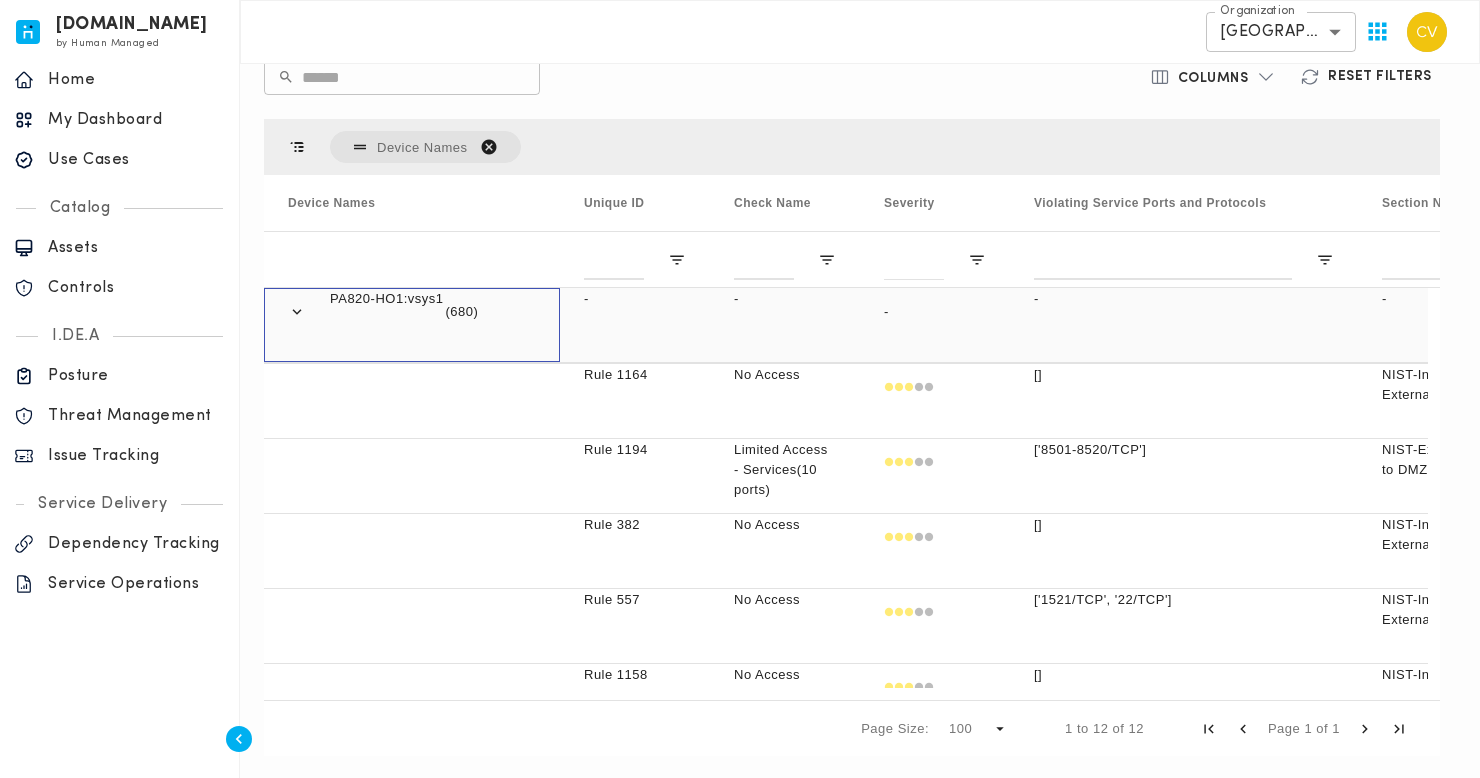 click at bounding box center (297, 312) 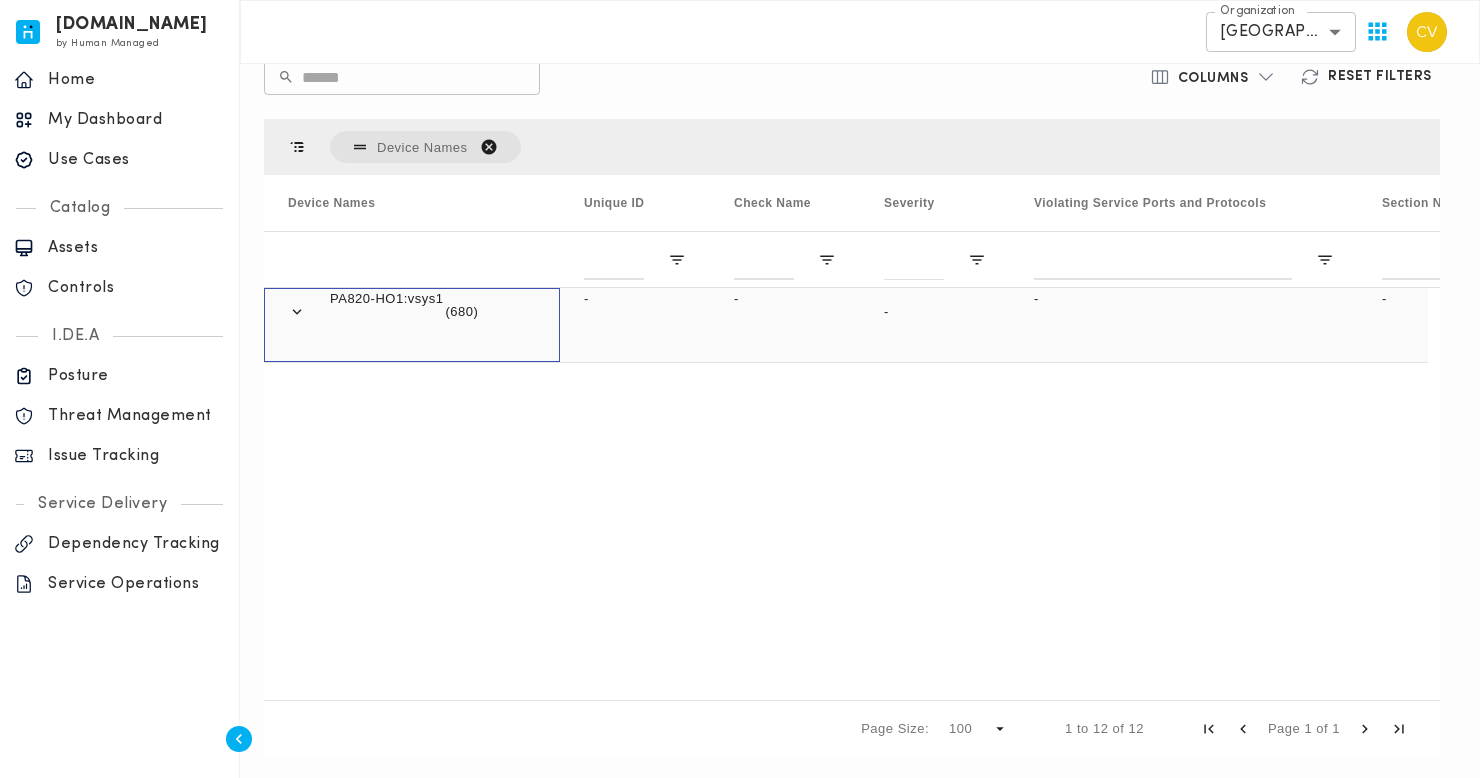 scroll, scrollTop: 300, scrollLeft: 0, axis: vertical 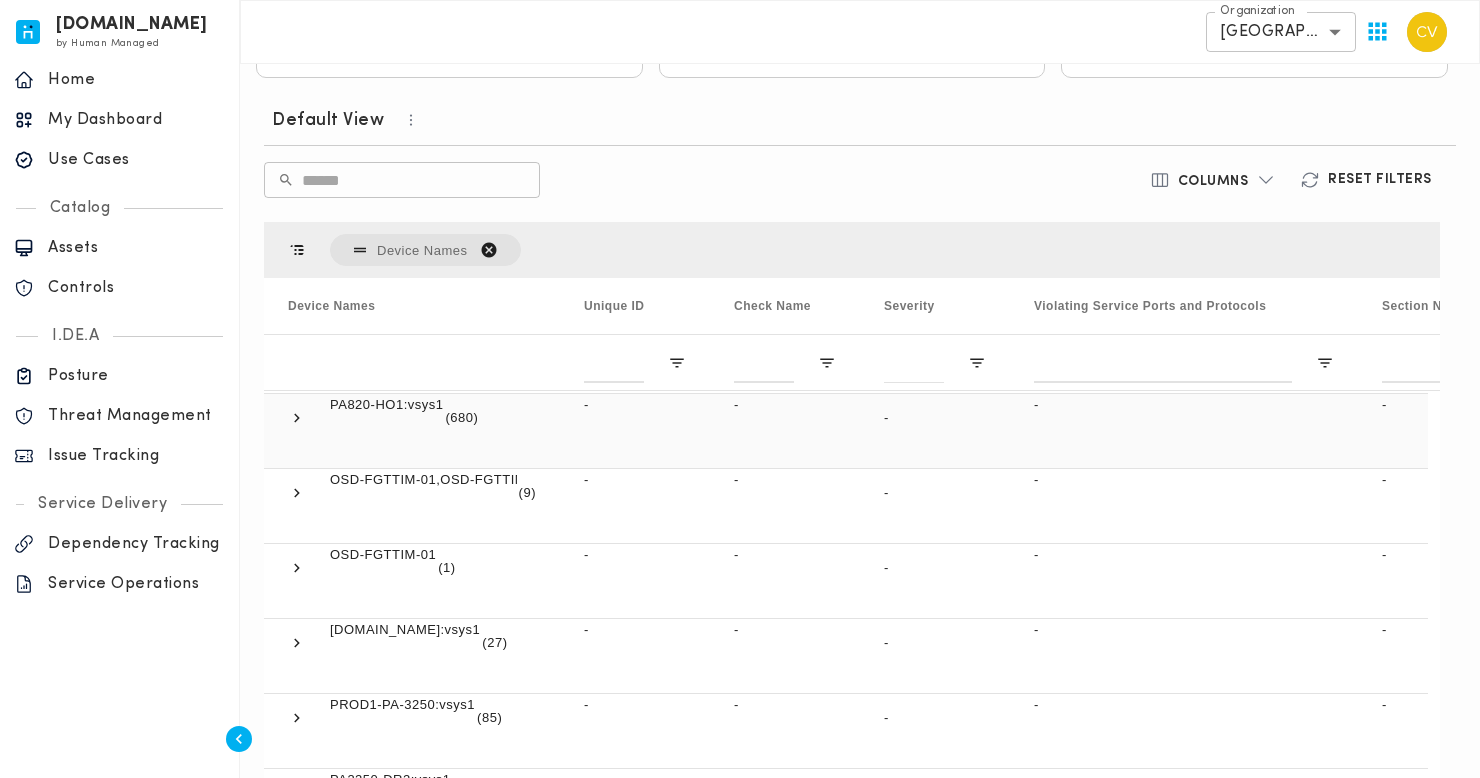click at bounding box center [297, 418] 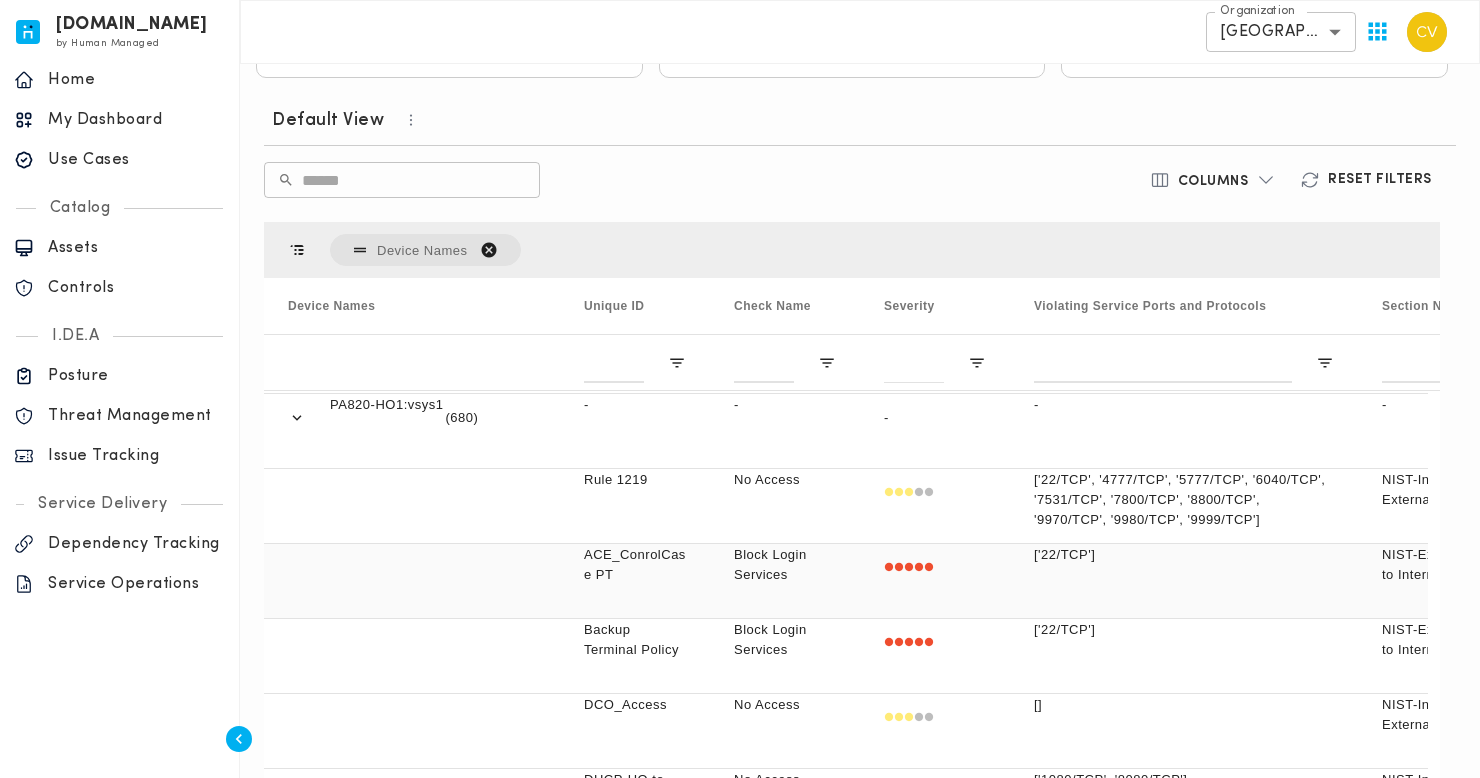 scroll, scrollTop: 317, scrollLeft: 0, axis: vertical 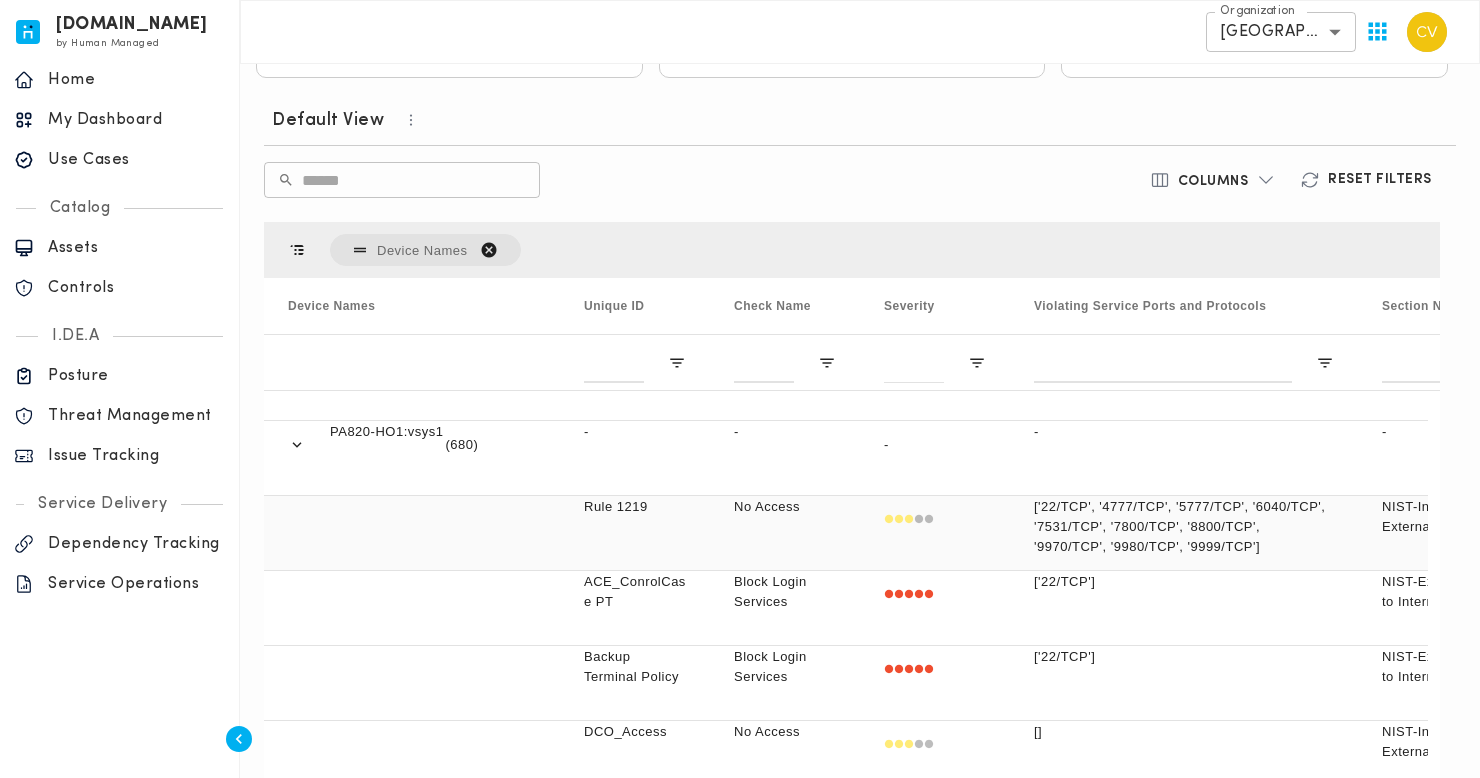 click on "No Access" at bounding box center (785, 533) 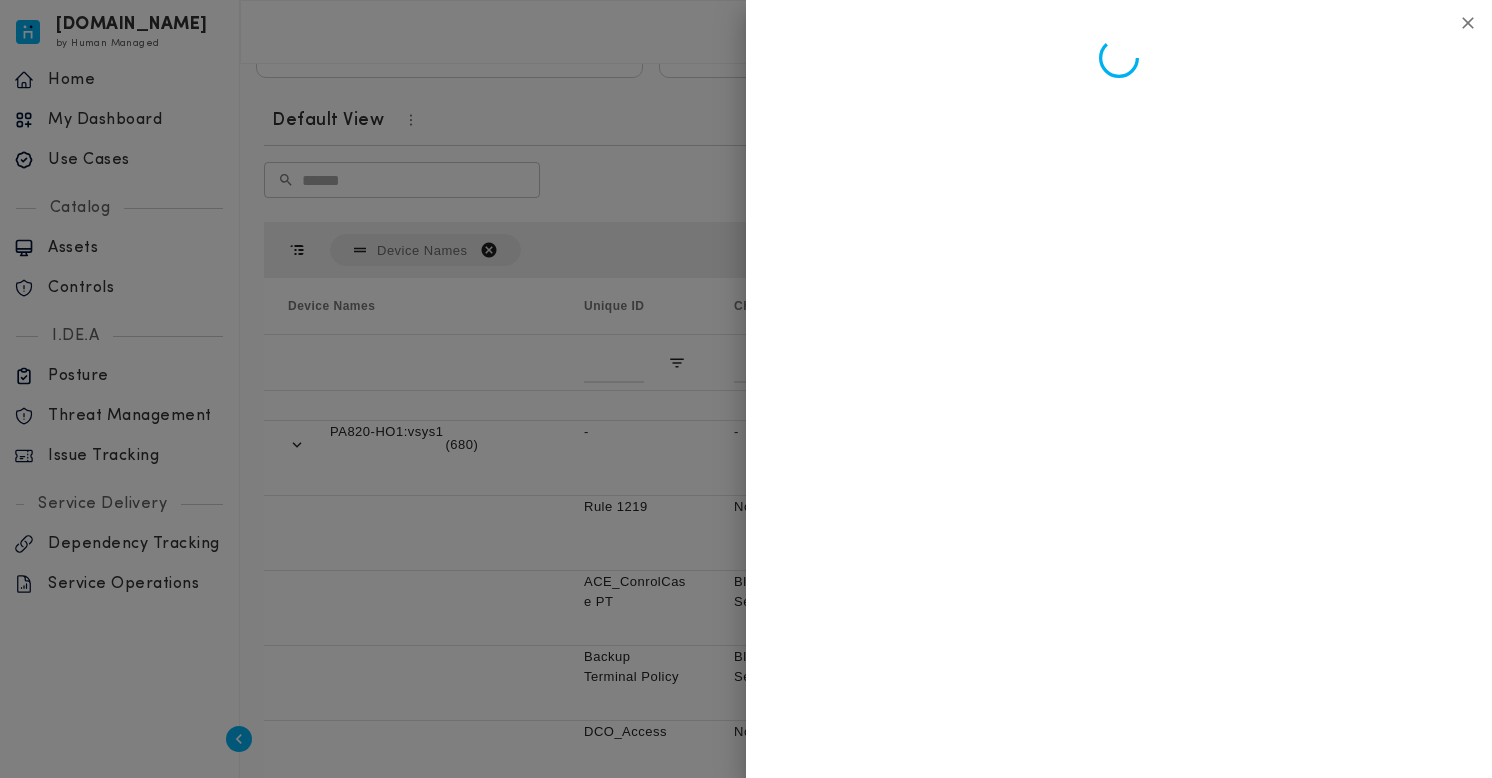 click 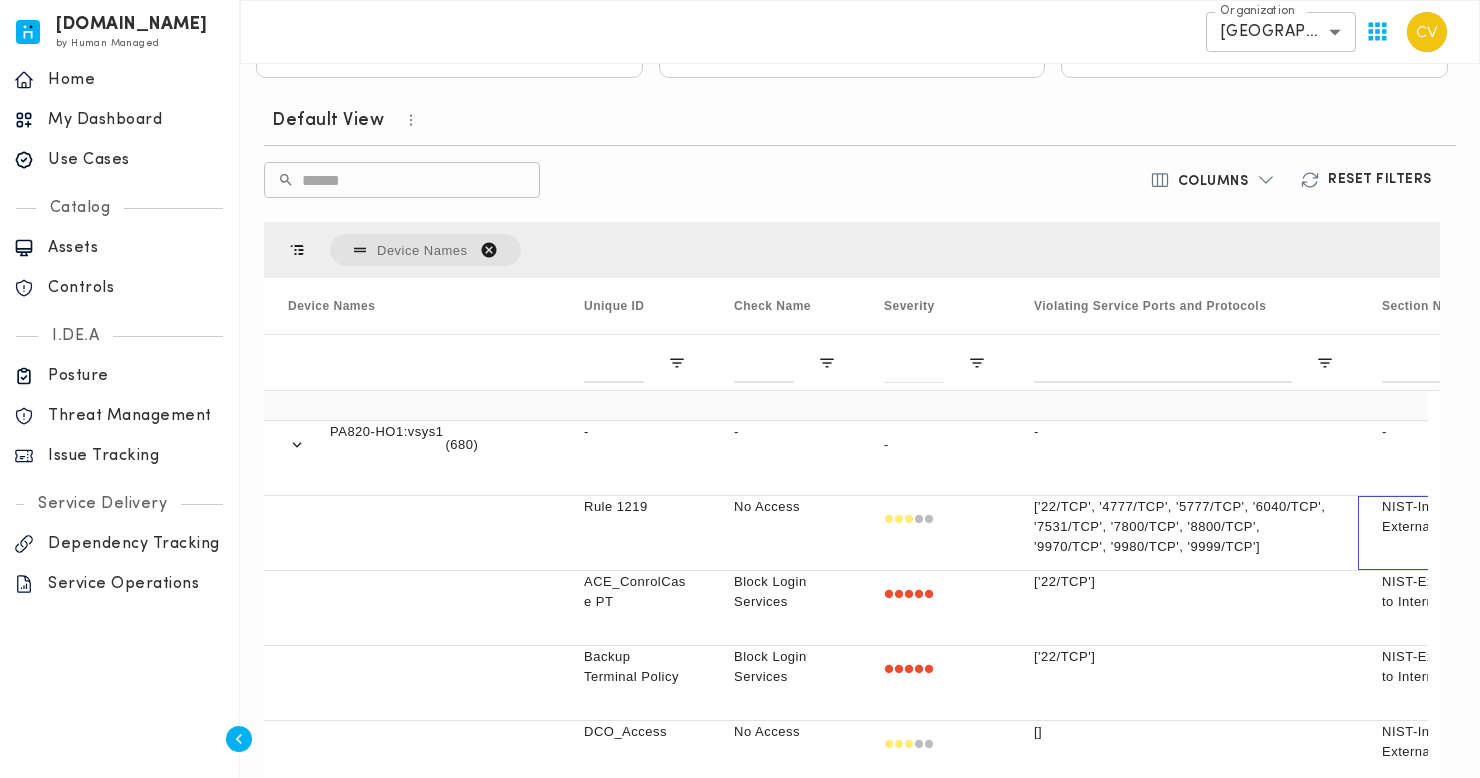 scroll, scrollTop: 0, scrollLeft: 230, axis: horizontal 